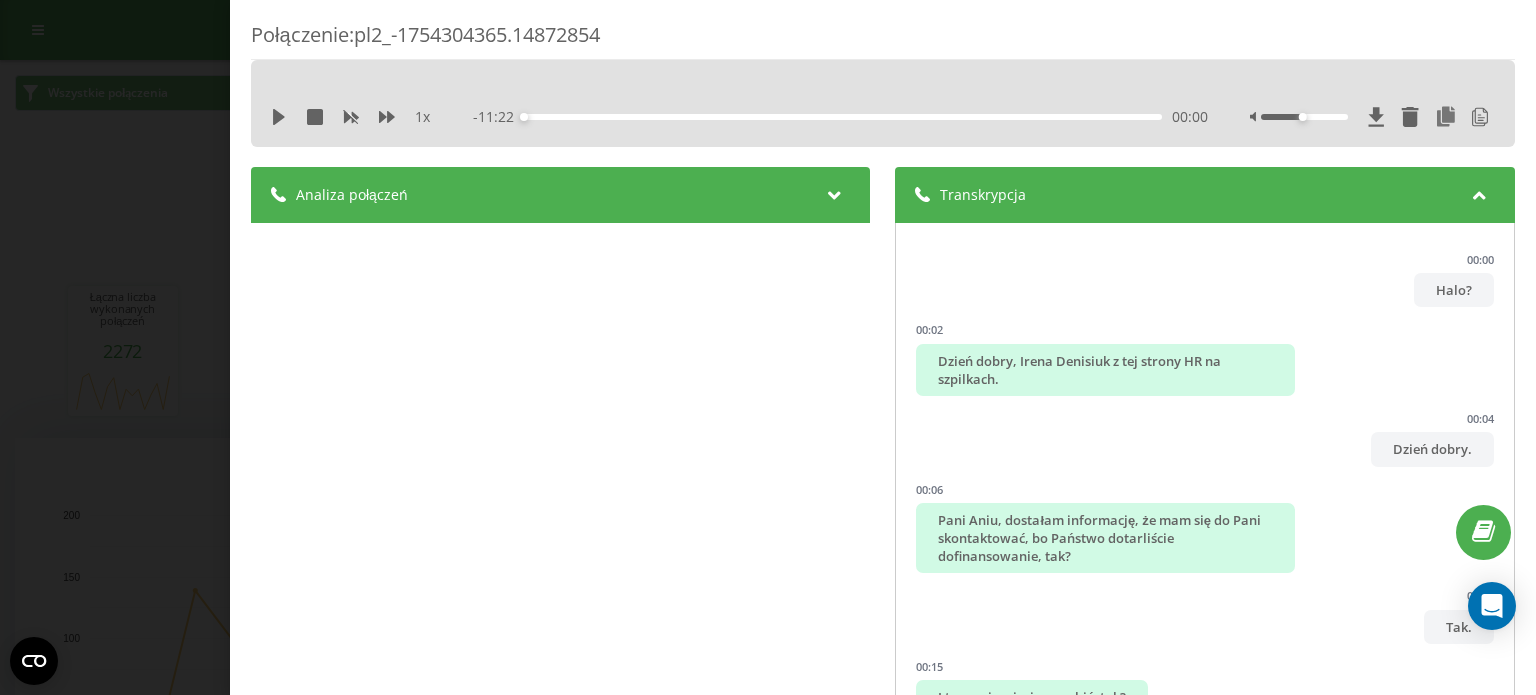 scroll, scrollTop: 1612, scrollLeft: 0, axis: vertical 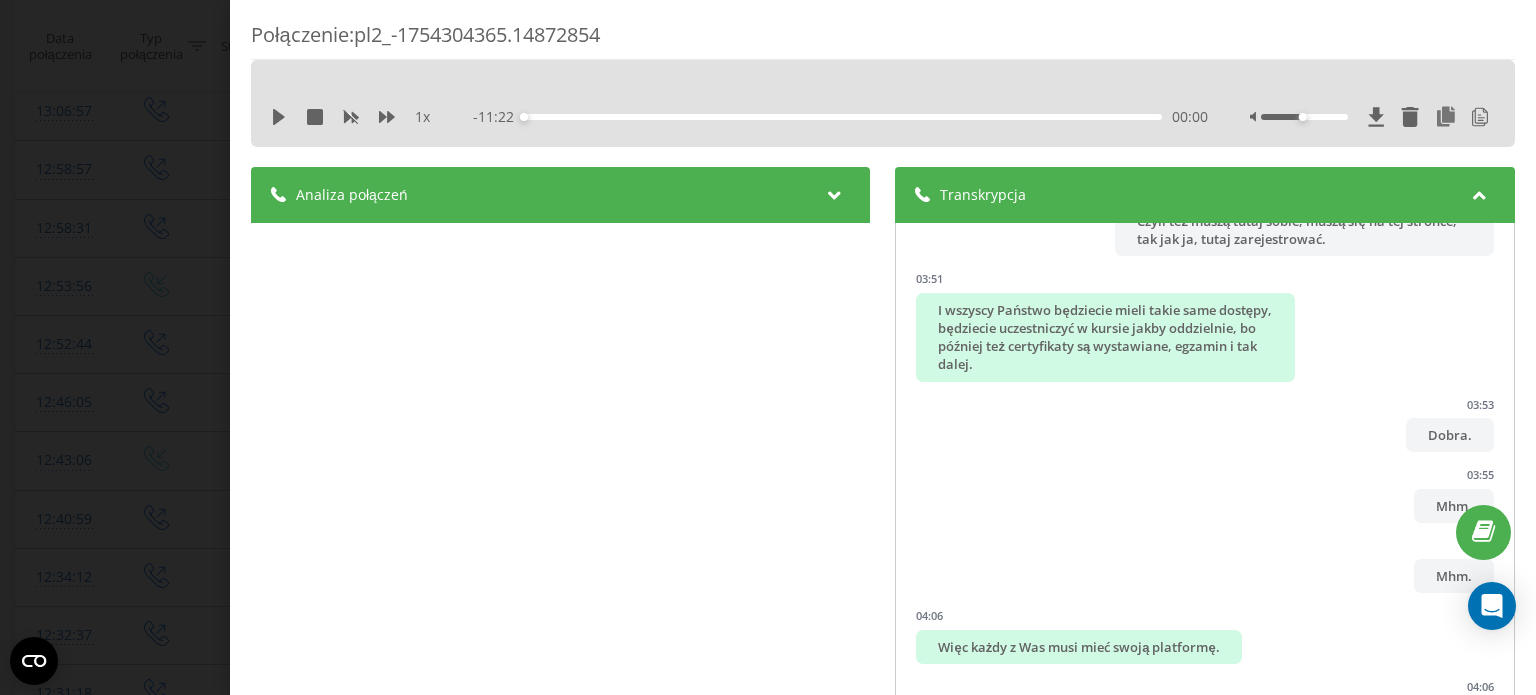 click on "Połączenie :  pl2_-1754304365.14872854   1 x  - 11:22 00:00   00:00   Transkrypcja 00:00 Halo? 00:02 Dzień dobry, Irena Denisiuk z tej strony HR na szpilkach. 00:04 Dzień dobry. 00:06 Pani Aniu, dostałam informację, że mam się do Pani skontaktować, bo Państwo dotarliście dofinansowanie, tak? 00:09 Tak. 00:15 I teraz nie wiecie co robić, tak? 00:15 To znaczy, ja rozmawiałam wcześniej z taką panią, tylko że to było, jeszcze mówiłam, że na razie wstrzymujemy się, bo czekamy na umowę, żeby umowa była po prostu zawarta, prawda? 00:30 Już mamy tą umowę zawartą, więc wszystko jest jakby na 100%. 00:33 No i tutaj ten termin taki, który mieliśmy wskazany, 28 sierpień, 22 listopad ma się to szkolenie rozpocząć i zakończyć. 00:38 Mhm. 00:40 Mhm. 00:43 To jest Akademia Mistrzostwa Kadrowego. 00:45 Mhm. 00:45 Tylko ja bym po prostu chciała wiedzieć, jak to się ma do tego kursu, bo tam będą na pewno trzy osoby na ten kurs do Państwa. 00:56 Musicie 00:57 01:02 01:08 01:09 No. Tak." at bounding box center [768, 347] 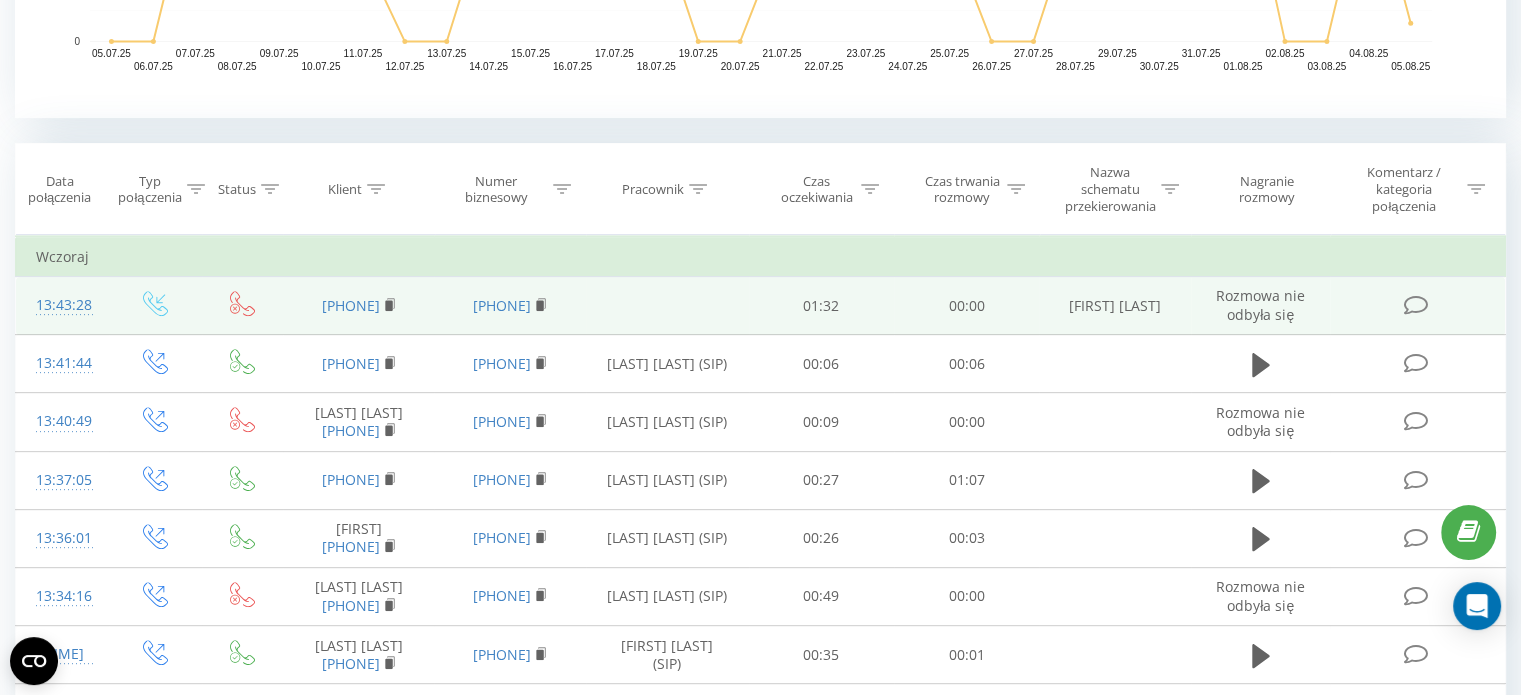 scroll, scrollTop: 712, scrollLeft: 0, axis: vertical 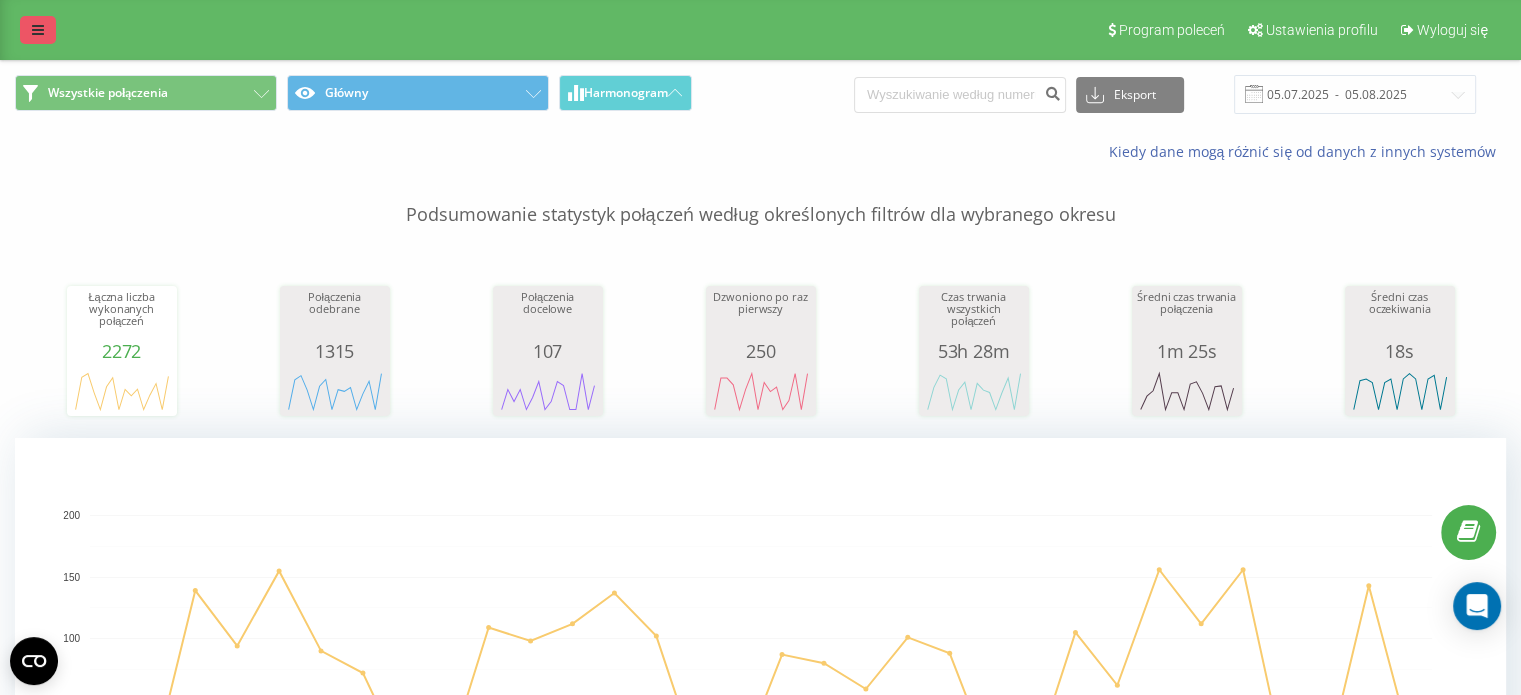 click at bounding box center [38, 30] 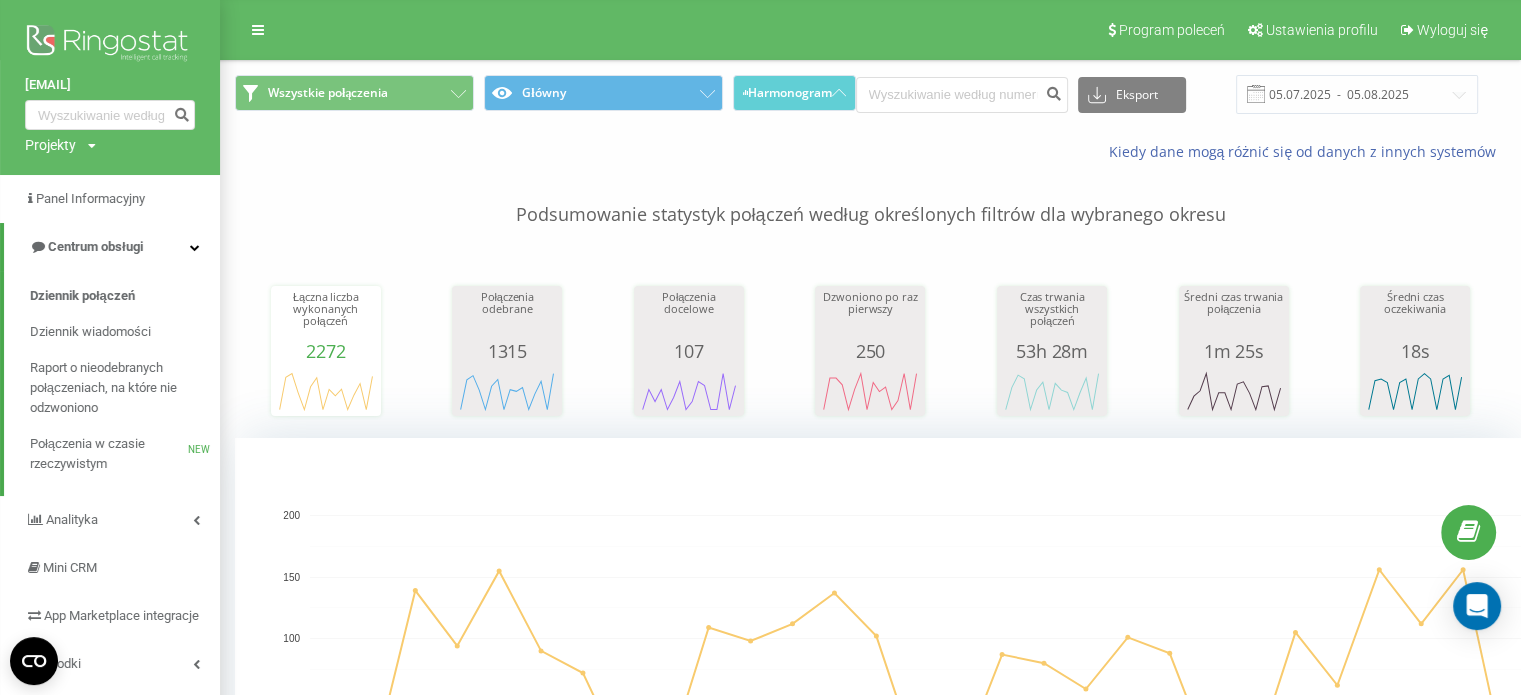 click at bounding box center (110, 45) 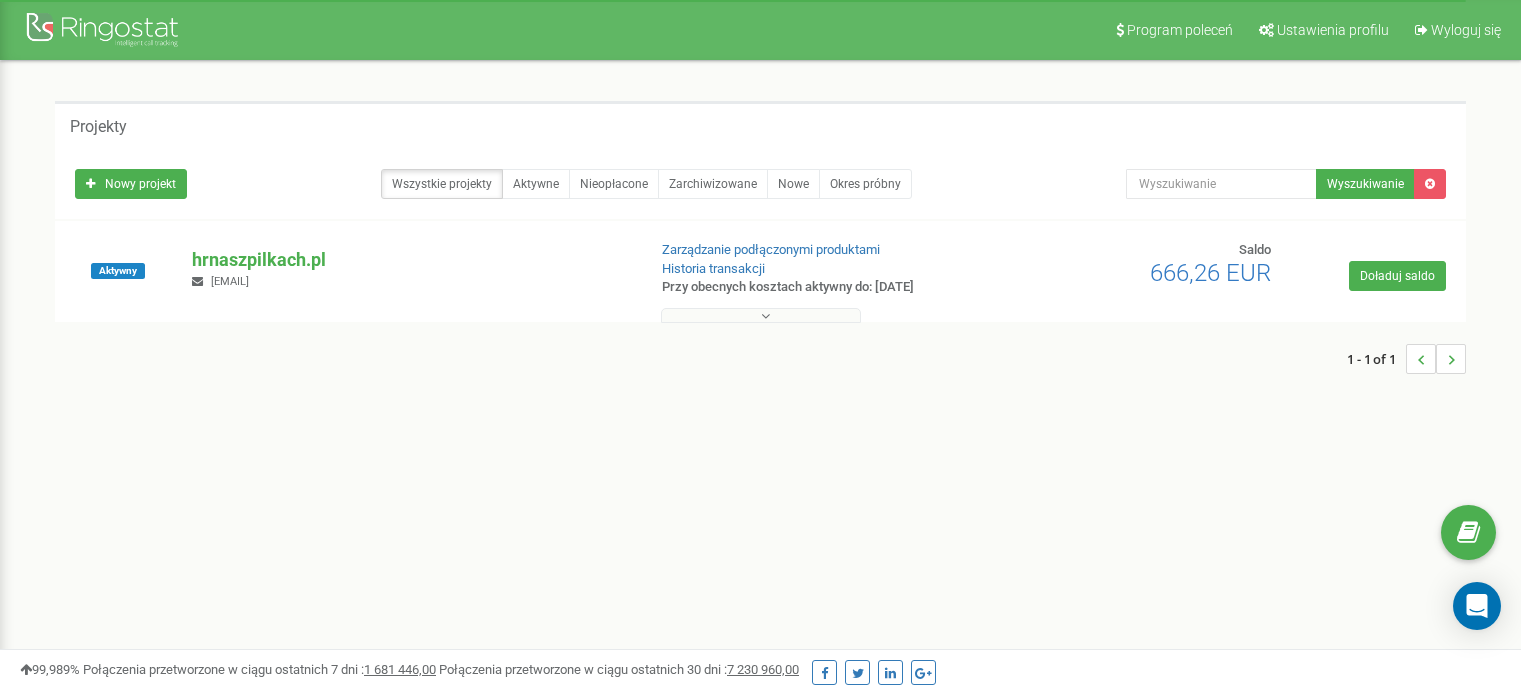 scroll, scrollTop: 0, scrollLeft: 0, axis: both 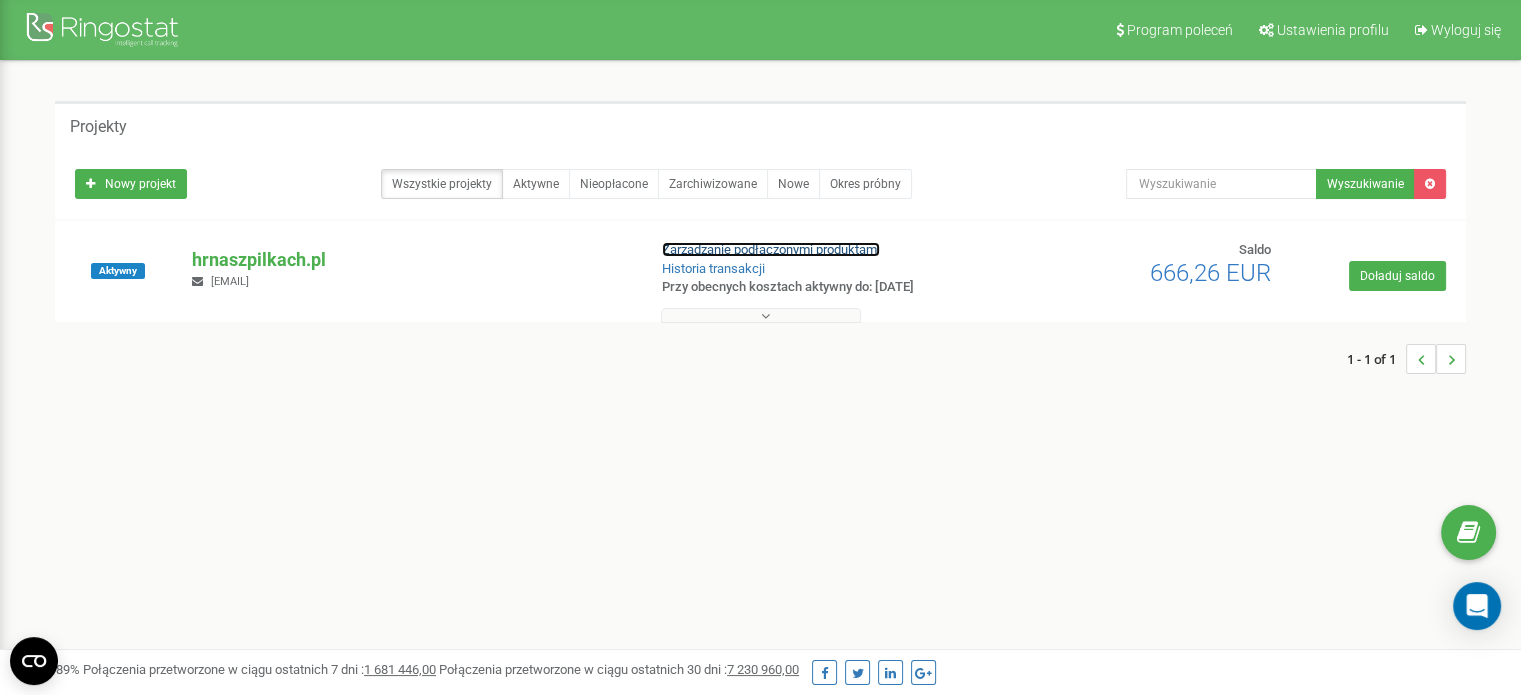 click on "Zarządzanie podłączonymi produktami" at bounding box center (771, 249) 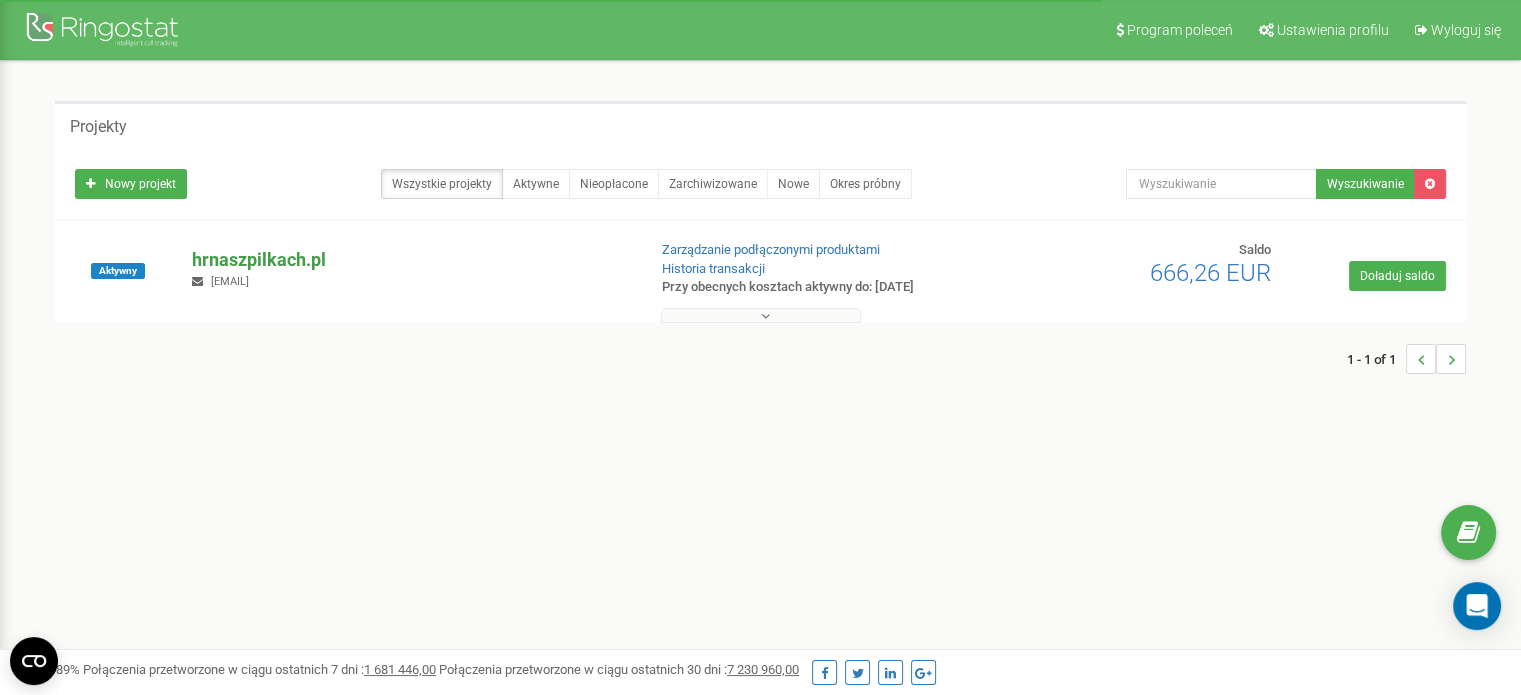 click on "hrnaszpilkach.pl" at bounding box center [410, 260] 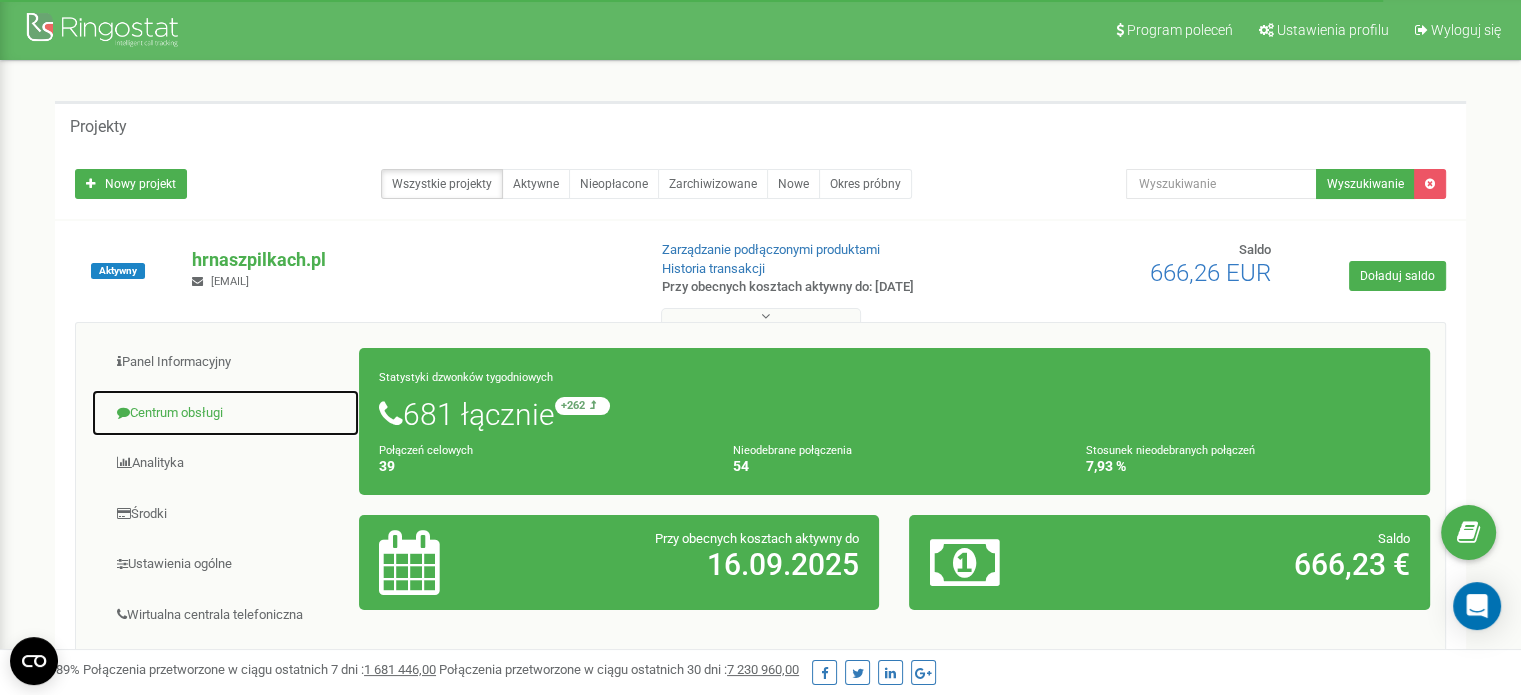 click on "Centrum obsługi" at bounding box center [225, 413] 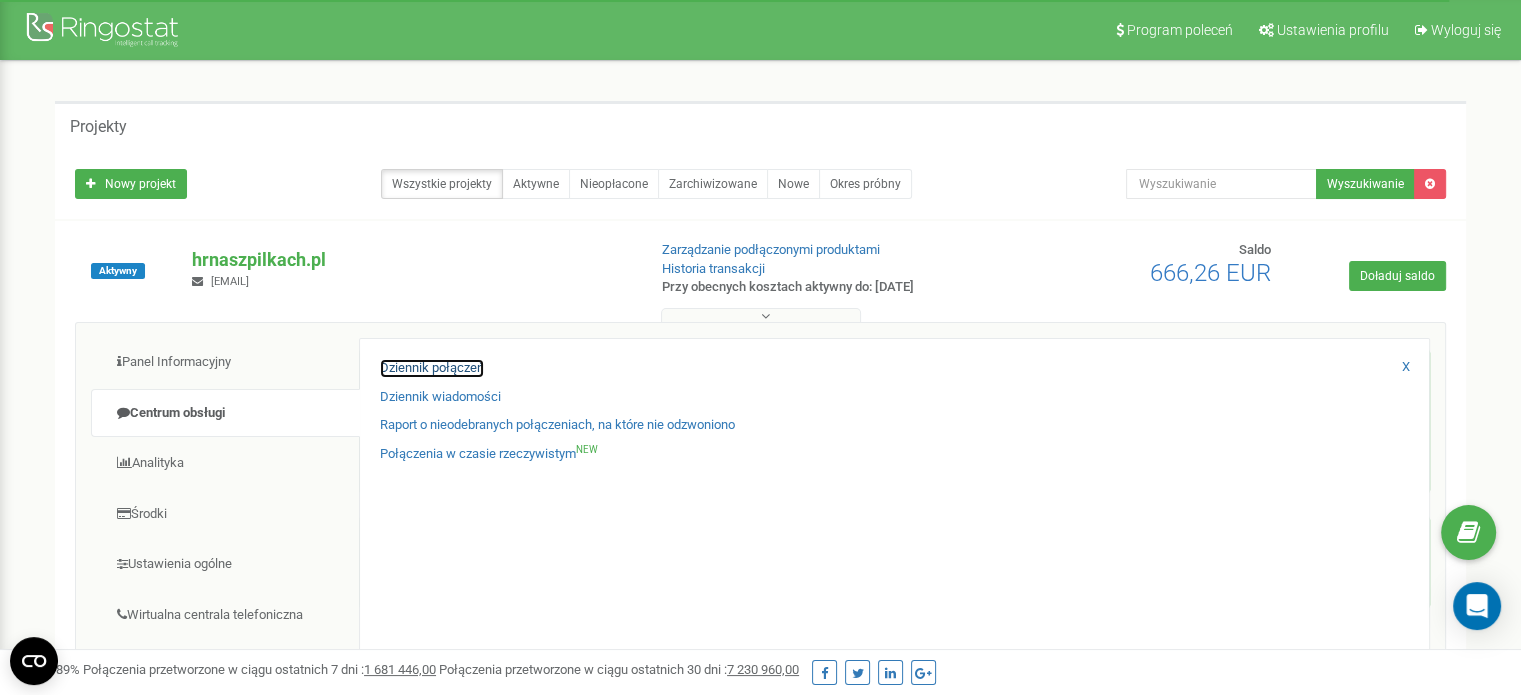 click on "Dziennik połączeń" at bounding box center [432, 368] 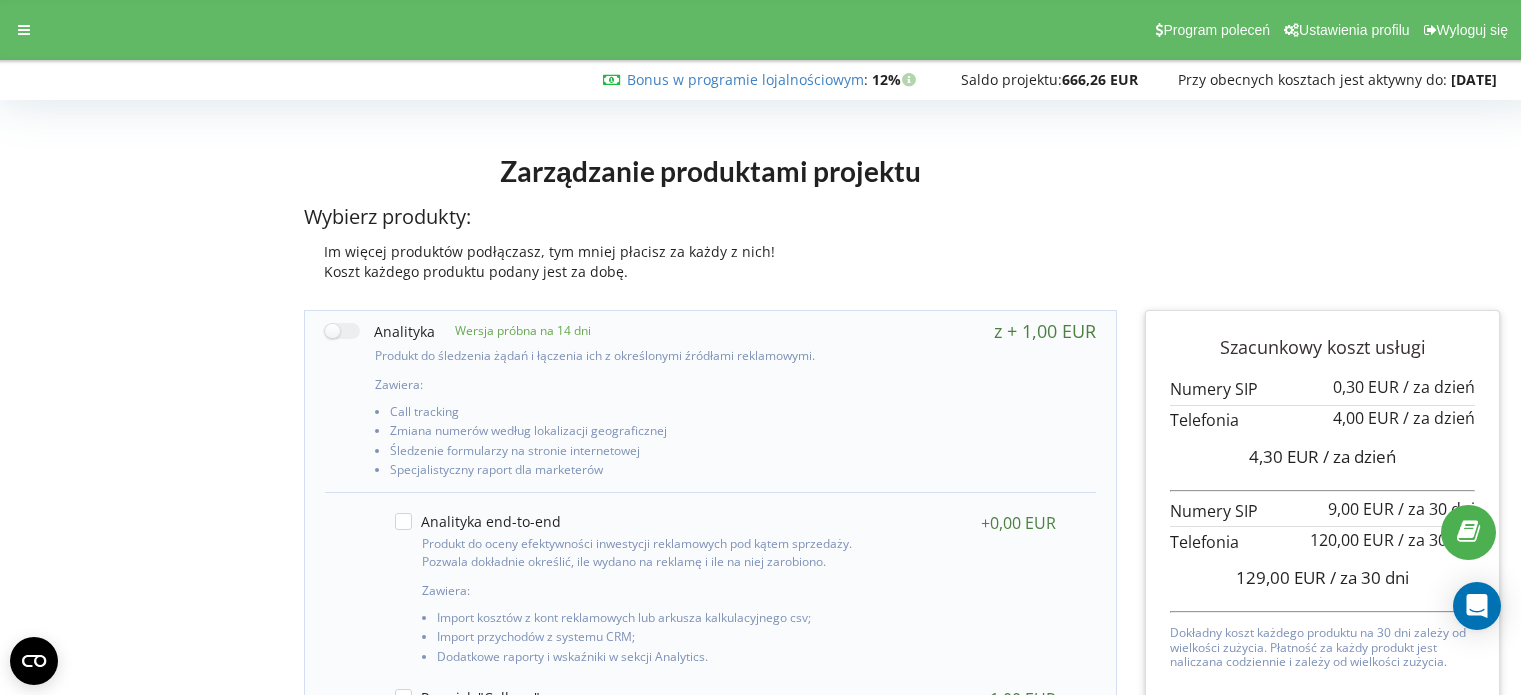 scroll, scrollTop: 0, scrollLeft: 0, axis: both 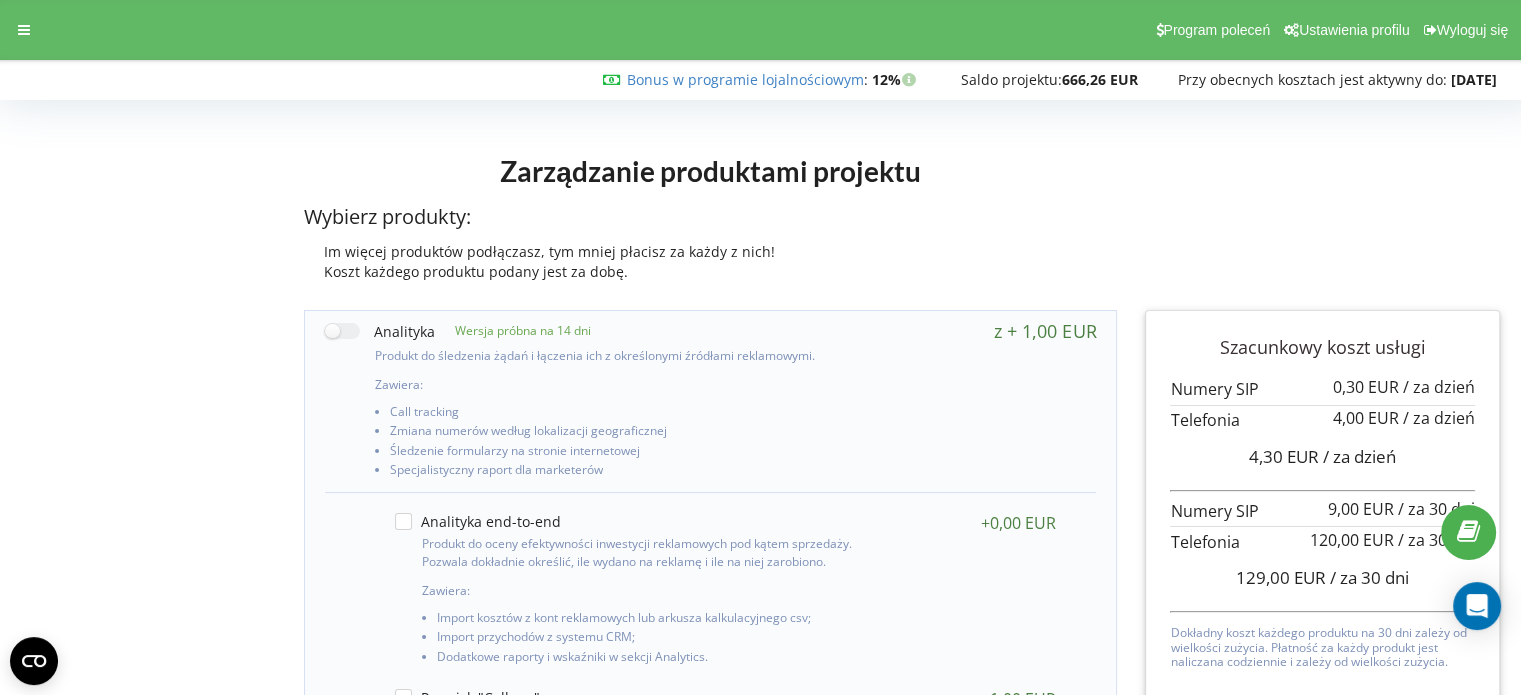 click on "Produkt do śledzenia żądań i łączenia ich z określonymi źródłami reklamowymi." at bounding box center (620, 355) 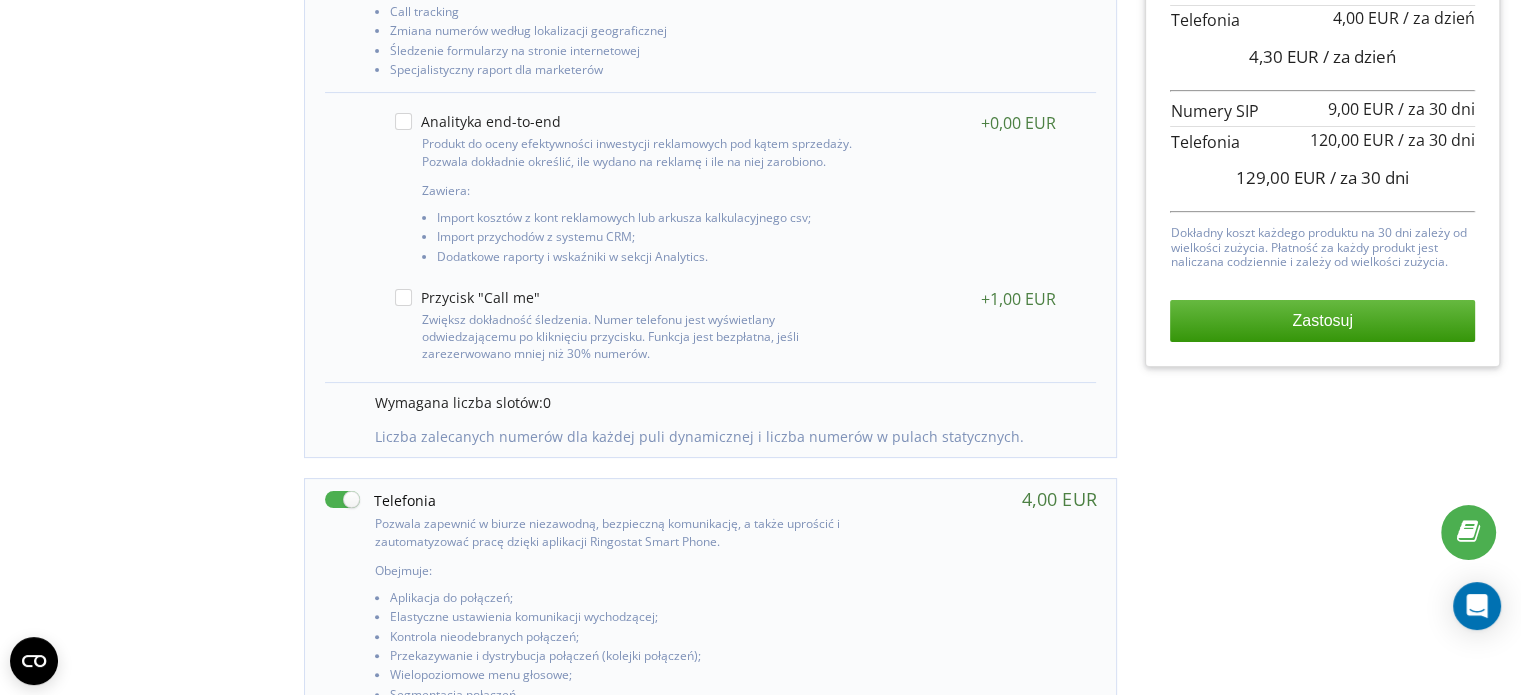 scroll, scrollTop: 0, scrollLeft: 0, axis: both 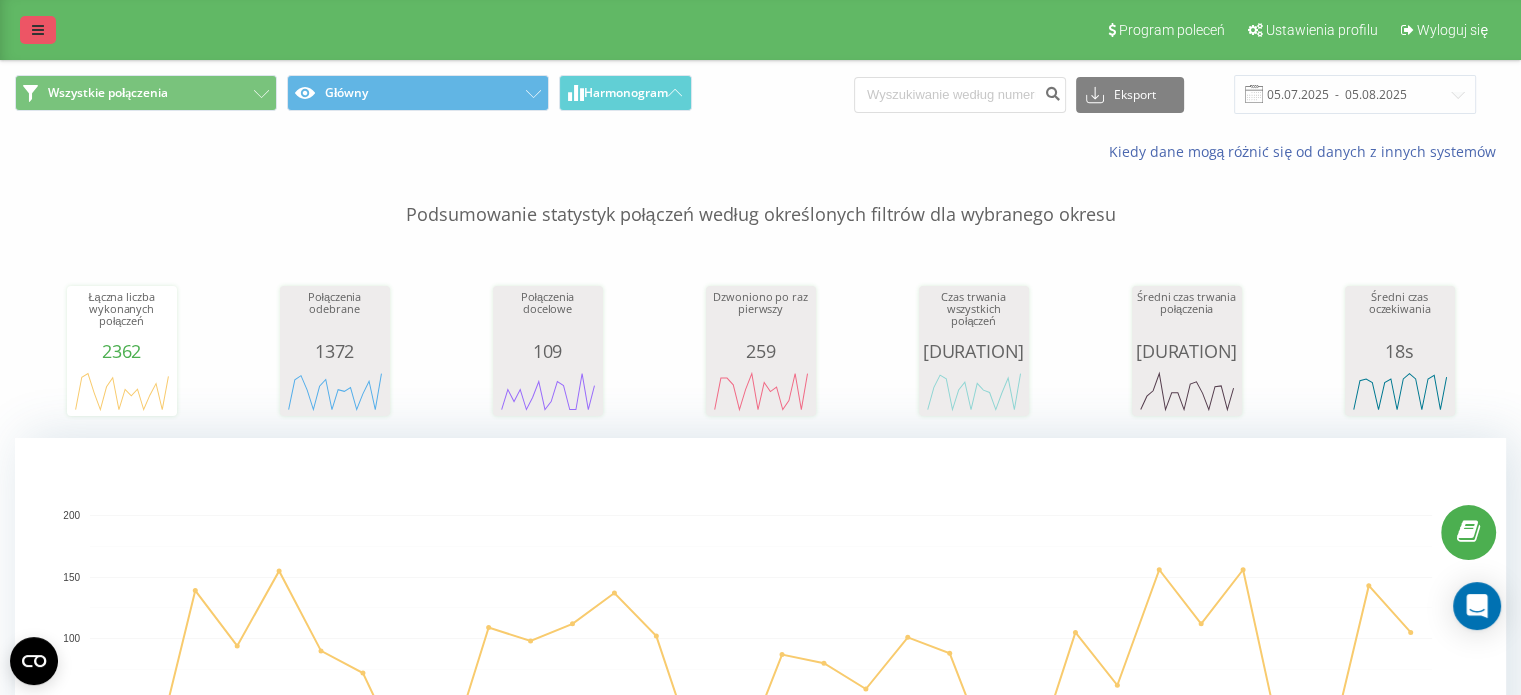 click at bounding box center [38, 30] 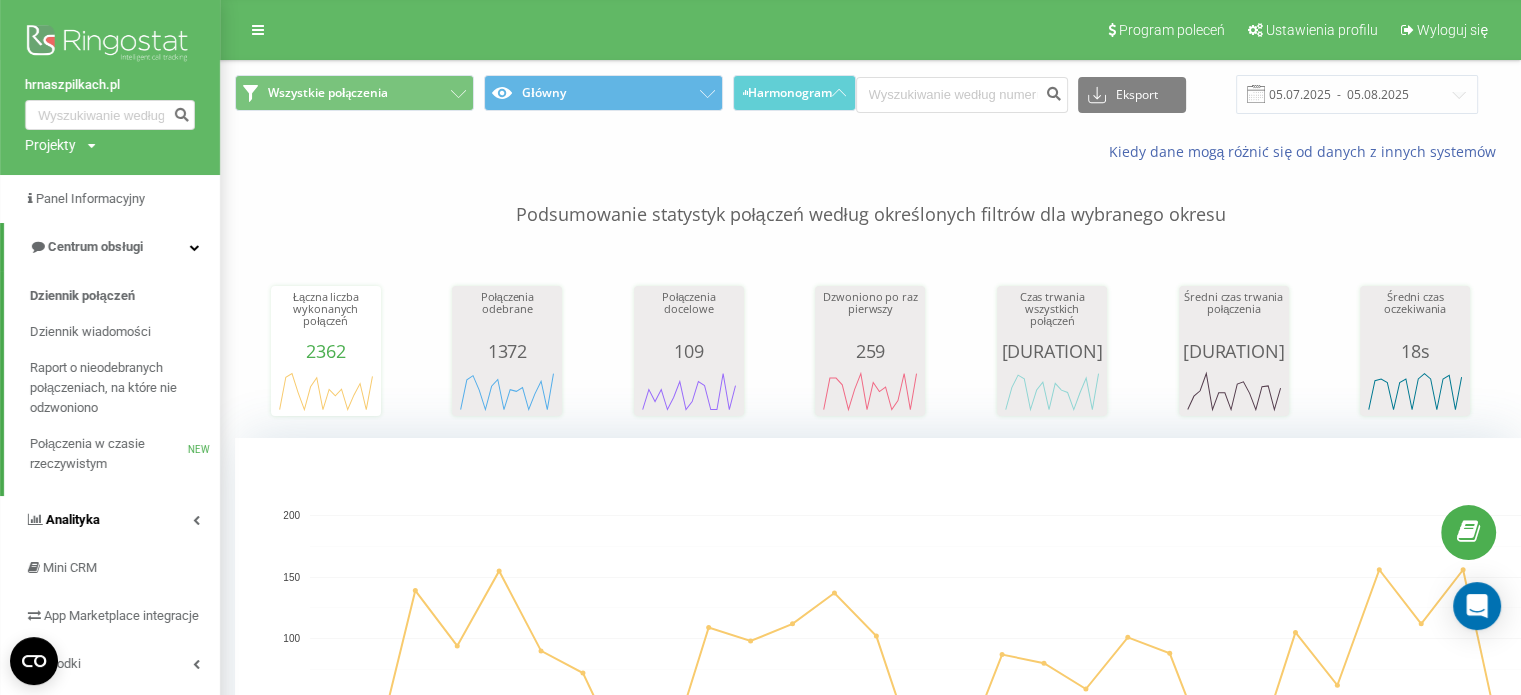click on "Analityka" at bounding box center [73, 519] 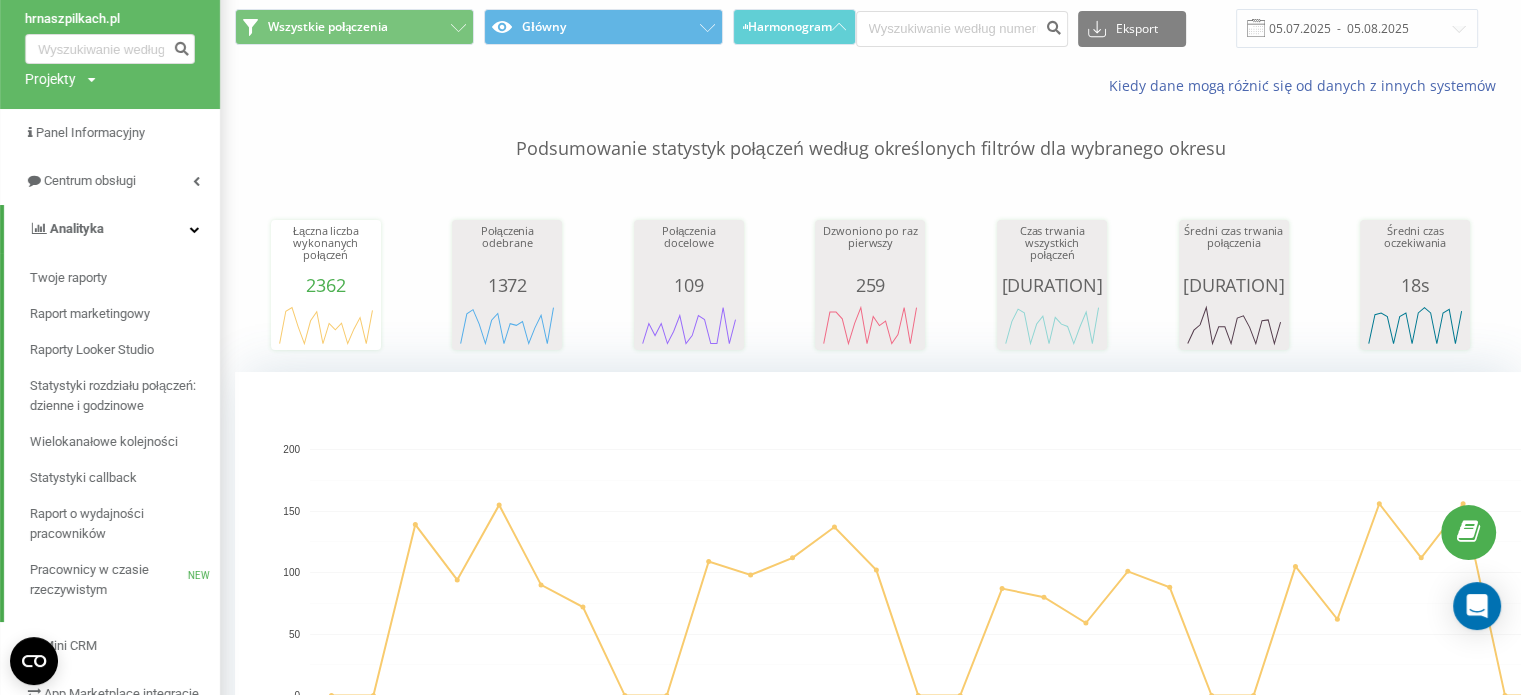 scroll, scrollTop: 200, scrollLeft: 0, axis: vertical 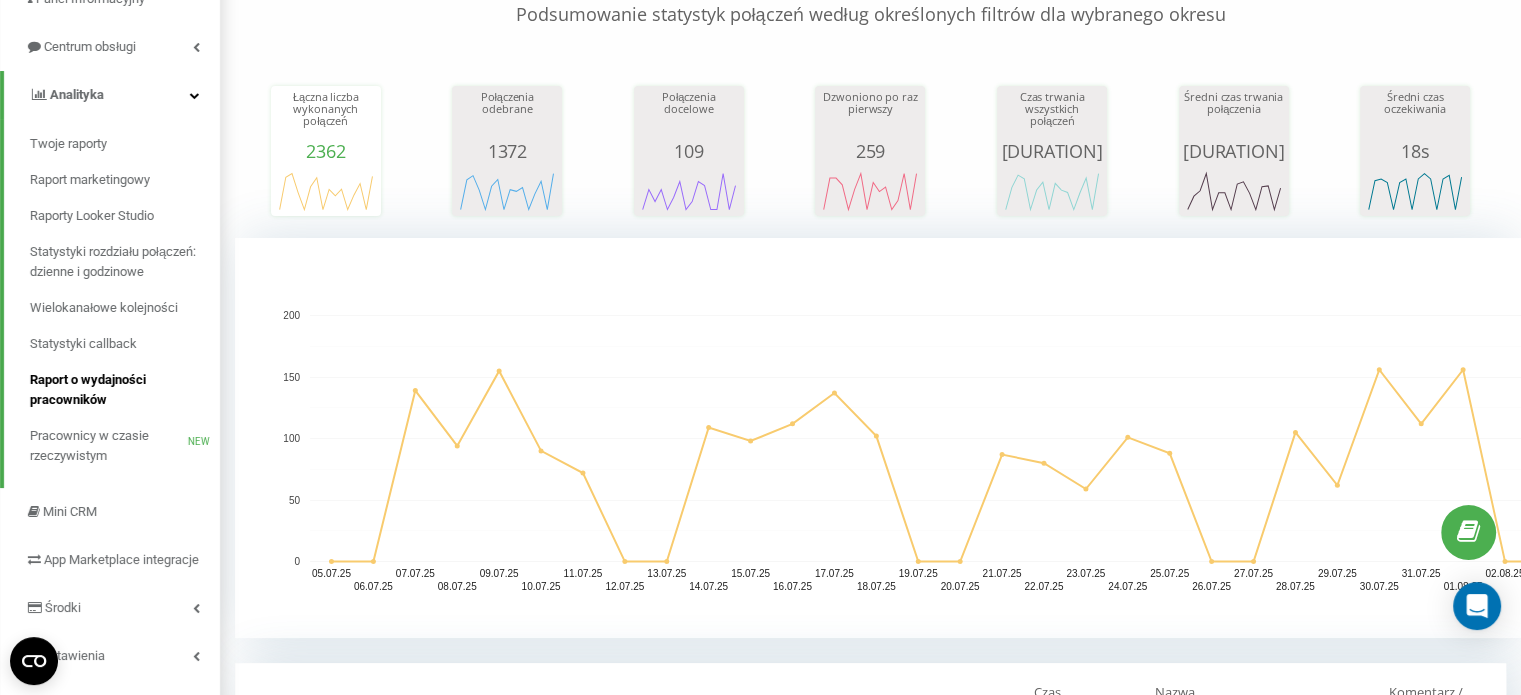 click on "Raport o wydajności pracowników" at bounding box center (120, 390) 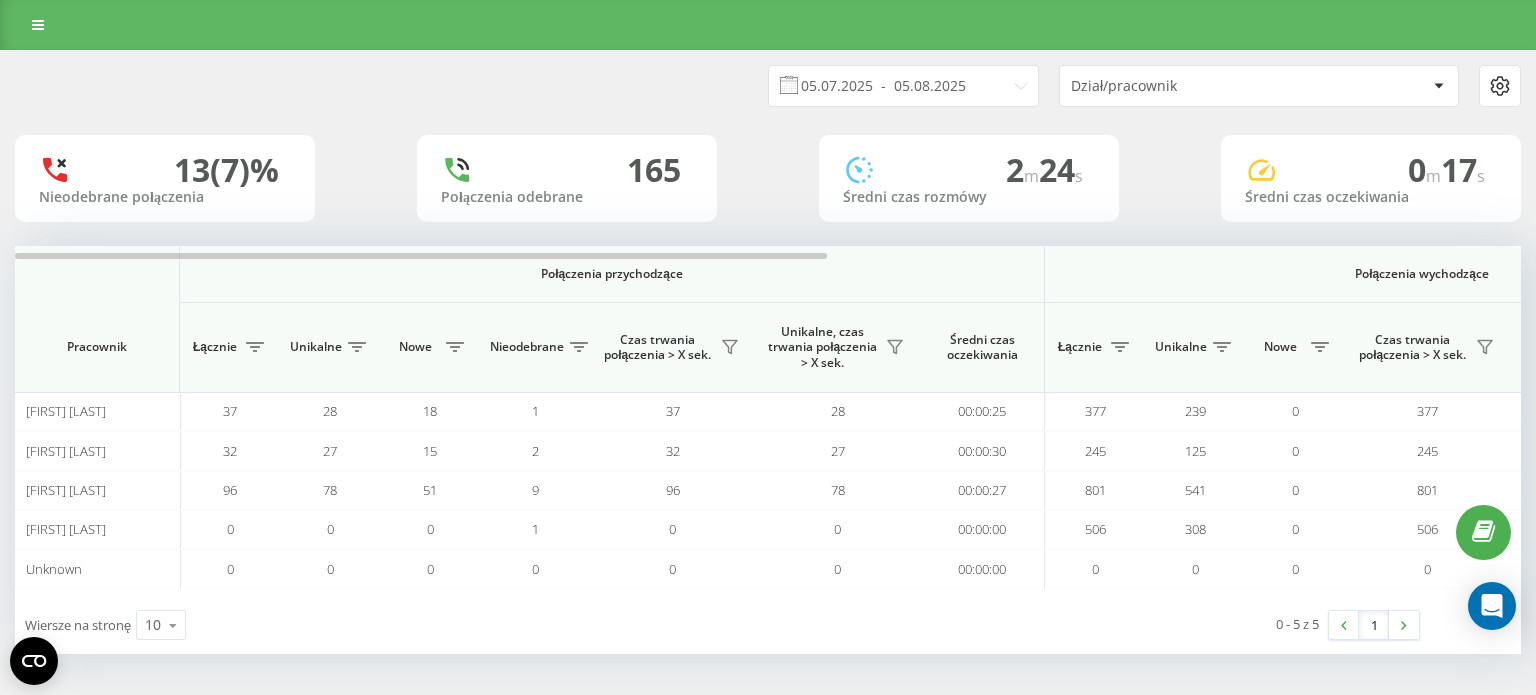 scroll, scrollTop: 0, scrollLeft: 0, axis: both 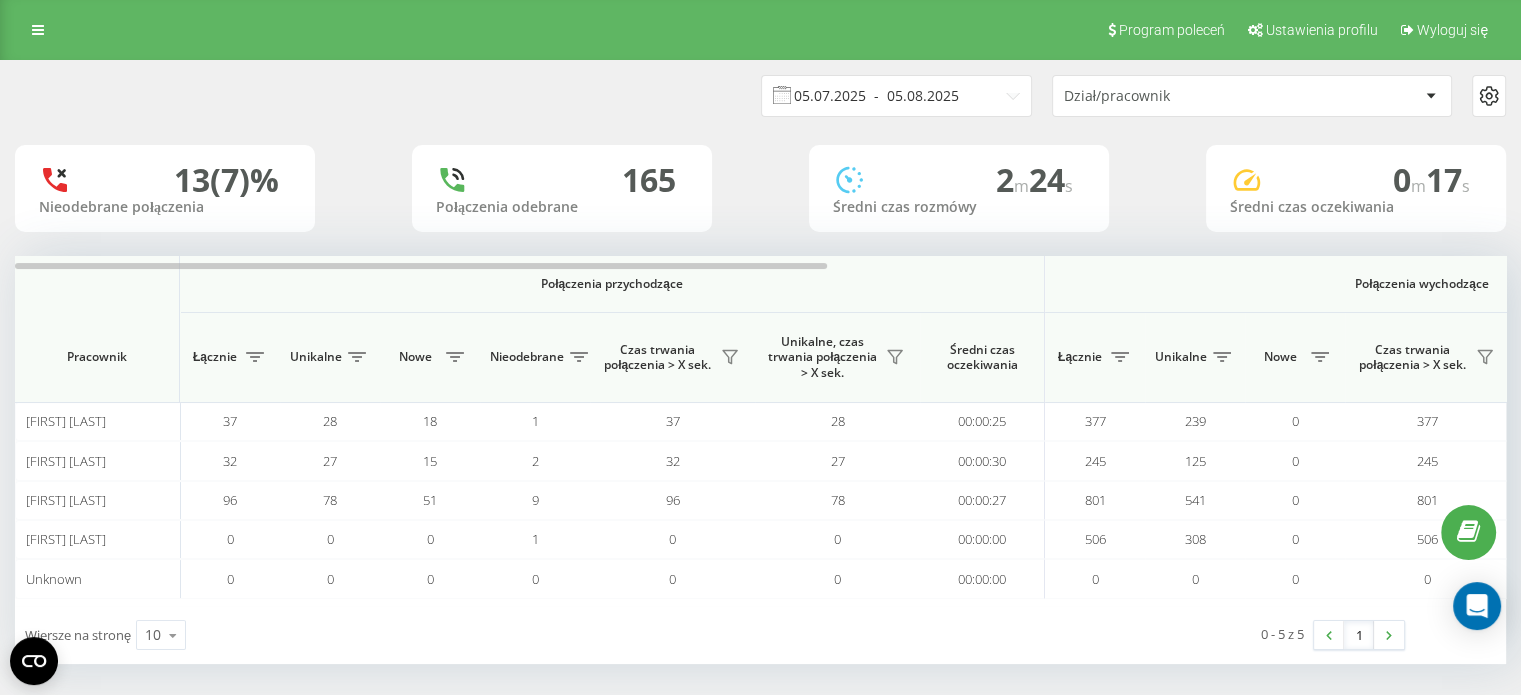 click on "05.07.2025  -  05.08.2025" at bounding box center (896, 96) 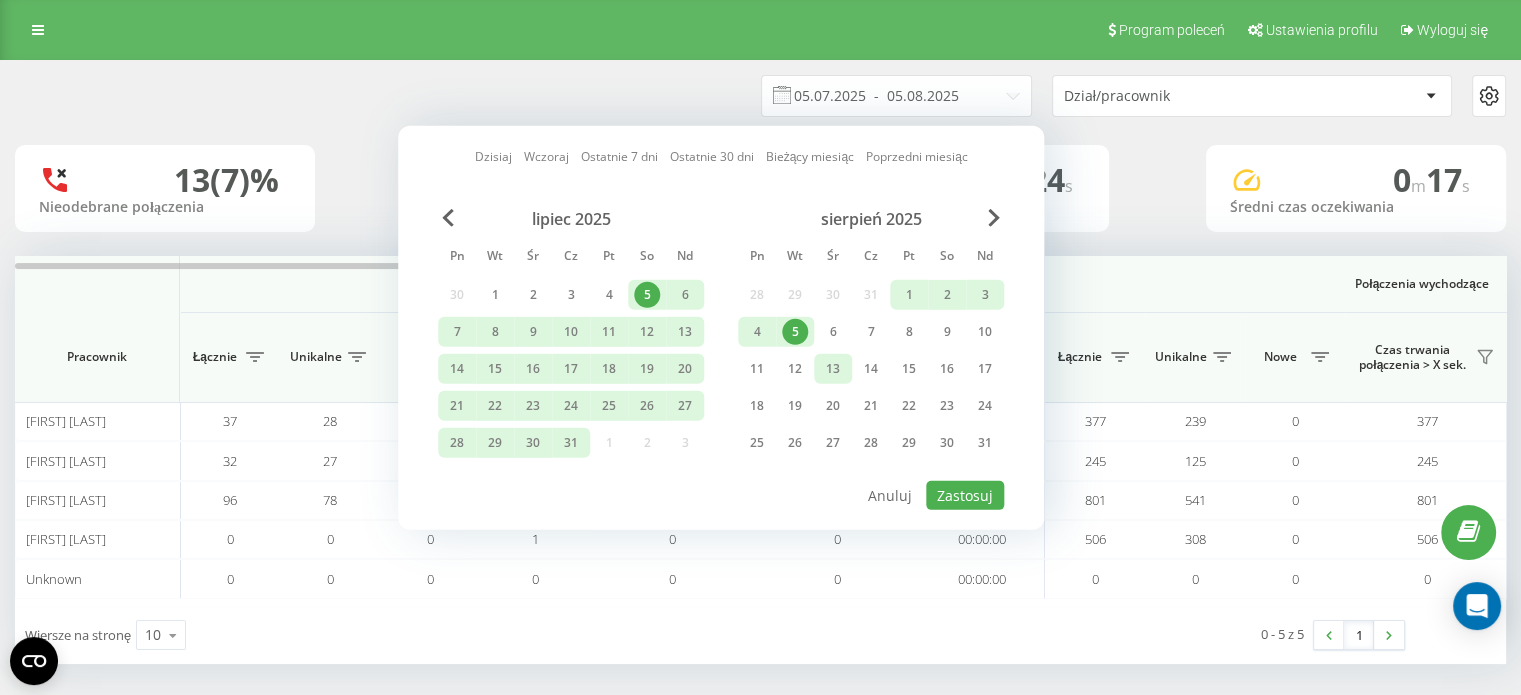 drag, startPoint x: 792, startPoint y: 323, endPoint x: 820, endPoint y: 355, distance: 42.520584 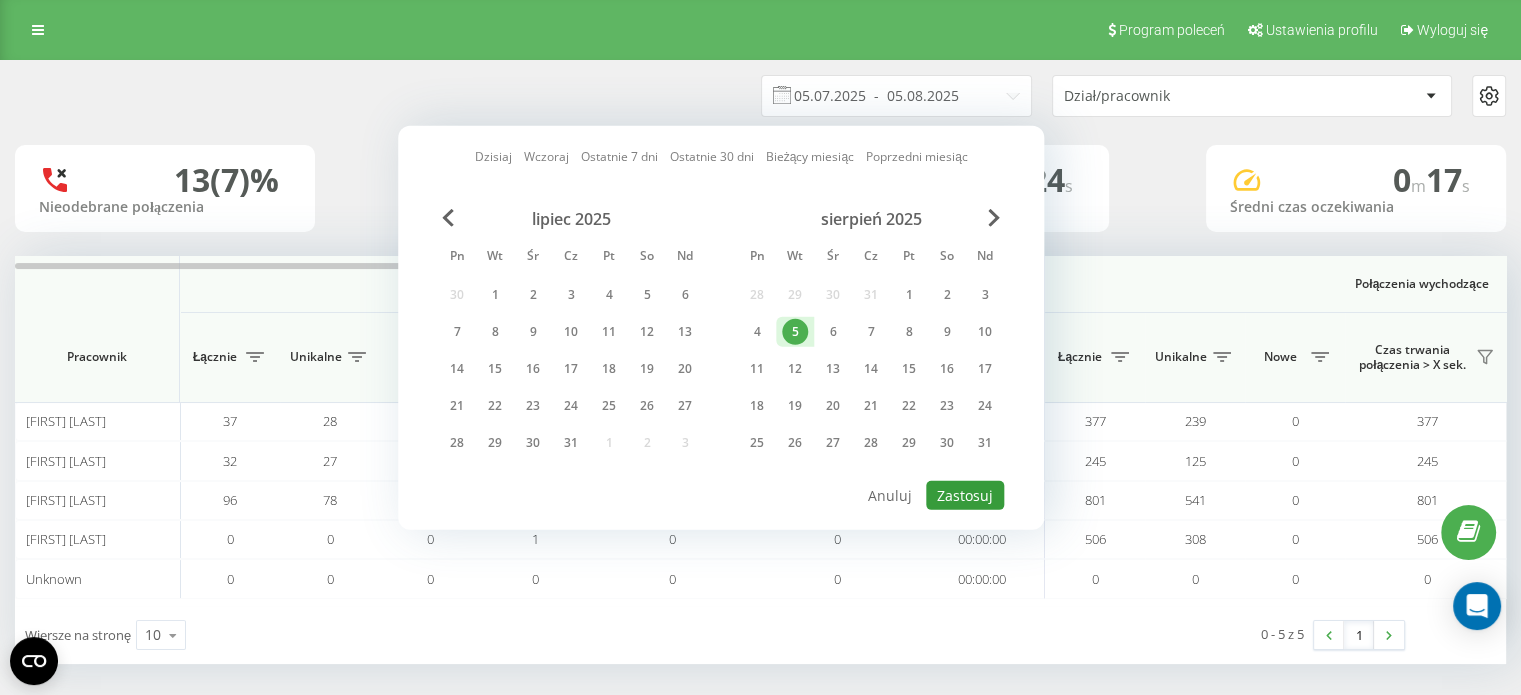 click on "Zastosuj" at bounding box center (965, 495) 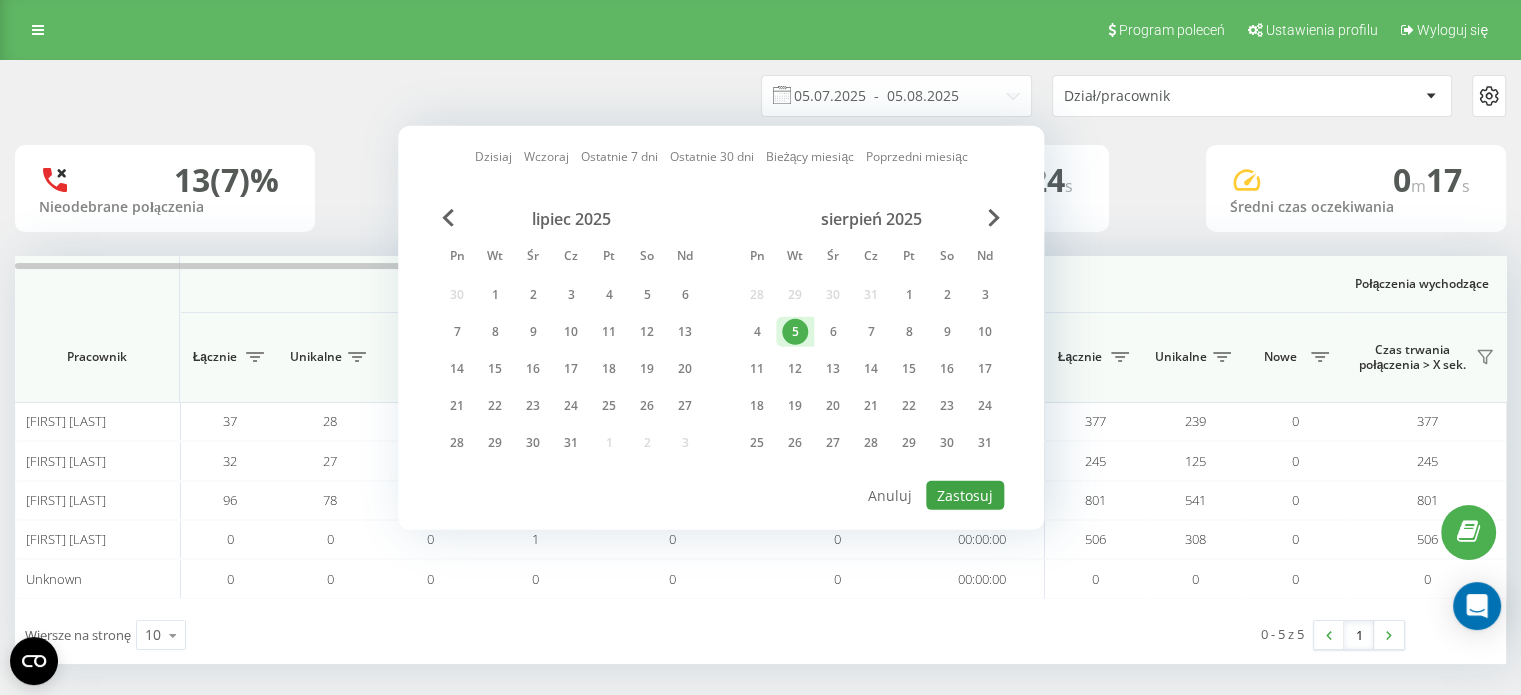 type on "05.08.2025  -  05.08.2025" 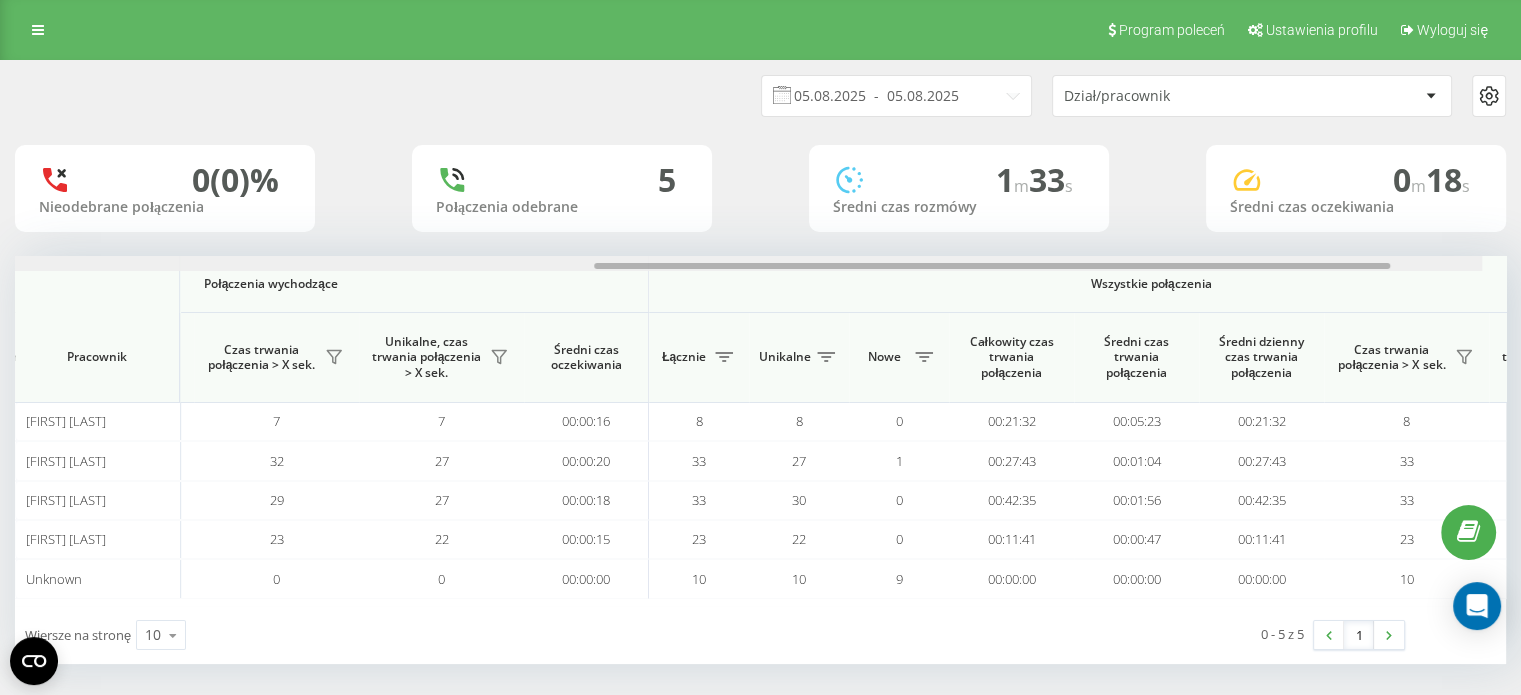 scroll, scrollTop: 0, scrollLeft: 1299, axis: horizontal 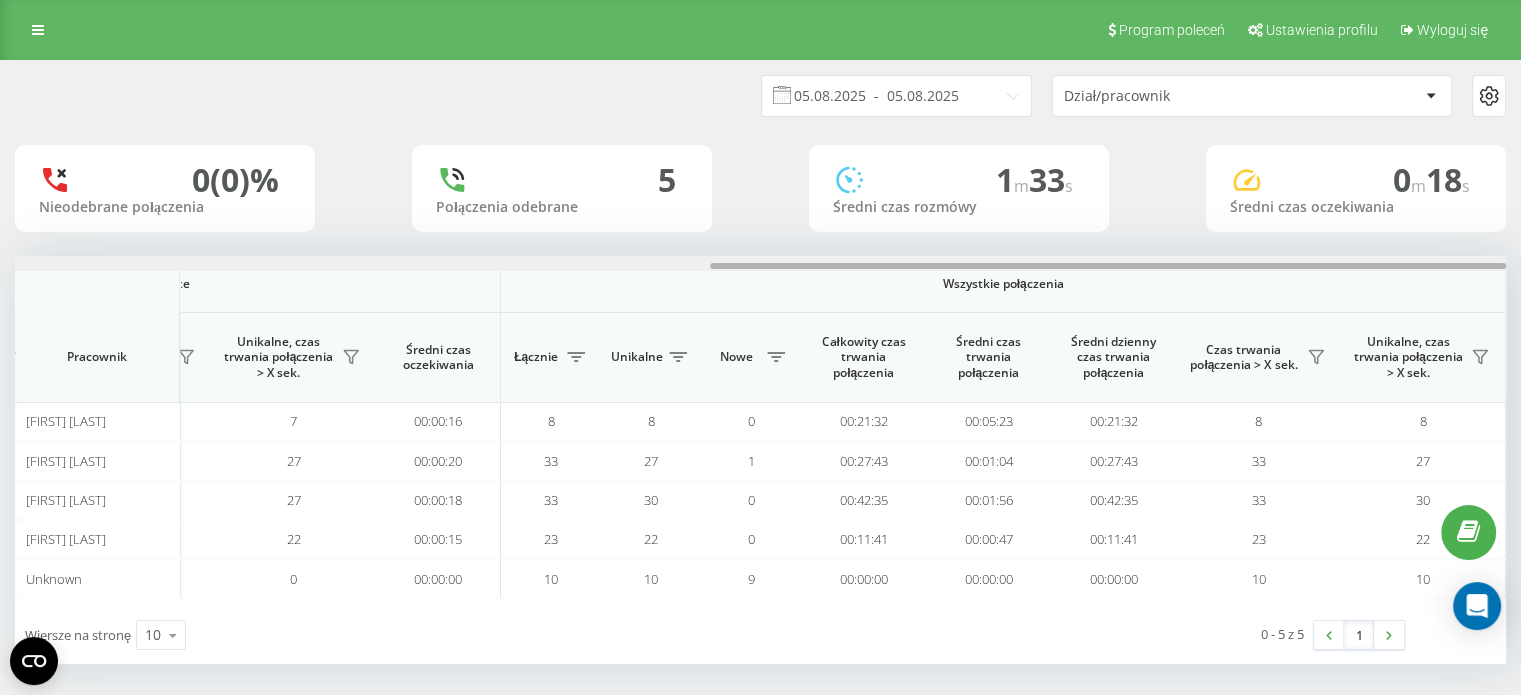 drag, startPoint x: 613, startPoint y: 268, endPoint x: 1478, endPoint y: 267, distance: 865.00055 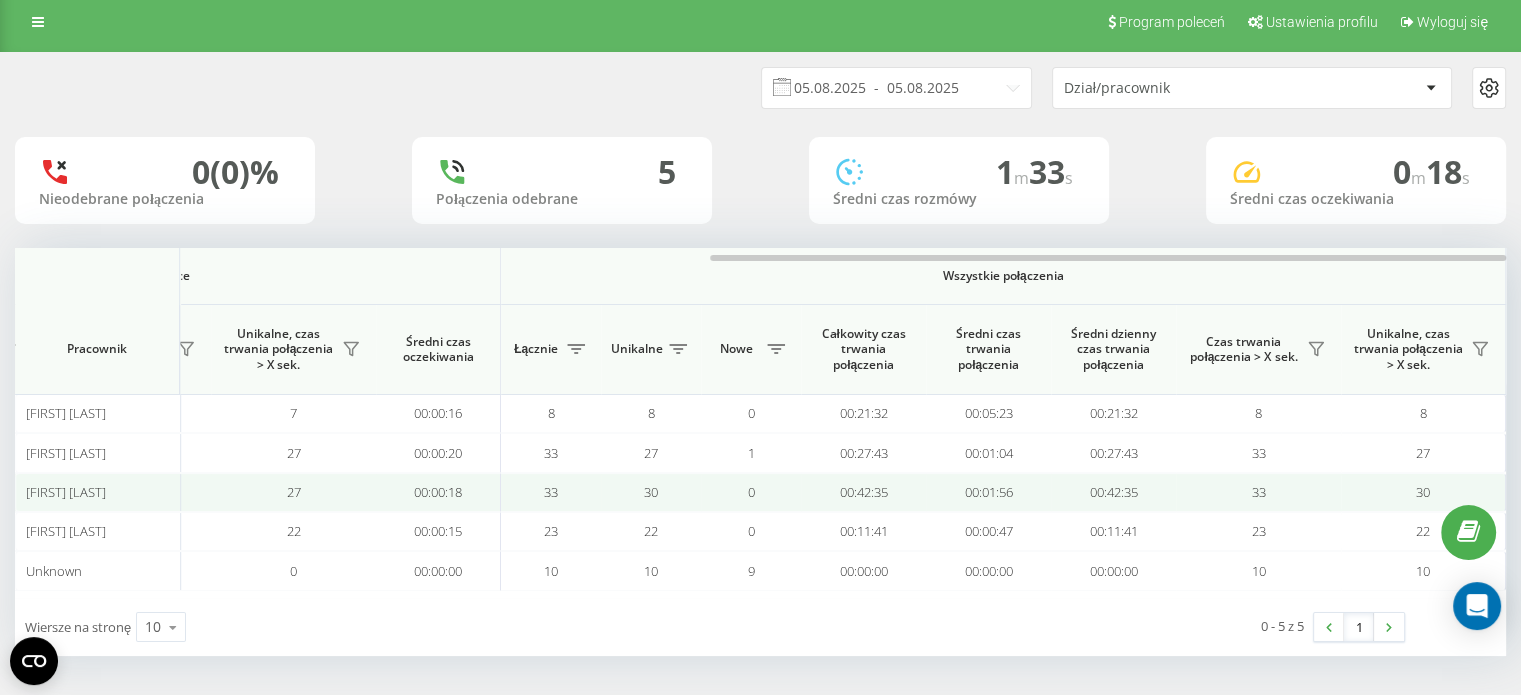 scroll, scrollTop: 0, scrollLeft: 0, axis: both 